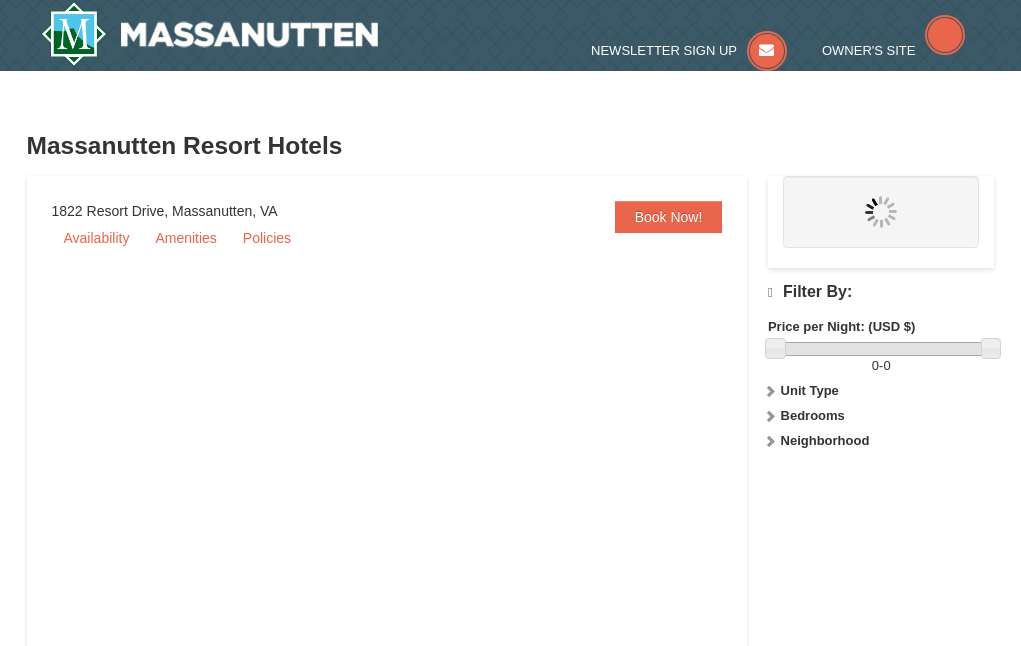 scroll, scrollTop: 0, scrollLeft: 0, axis: both 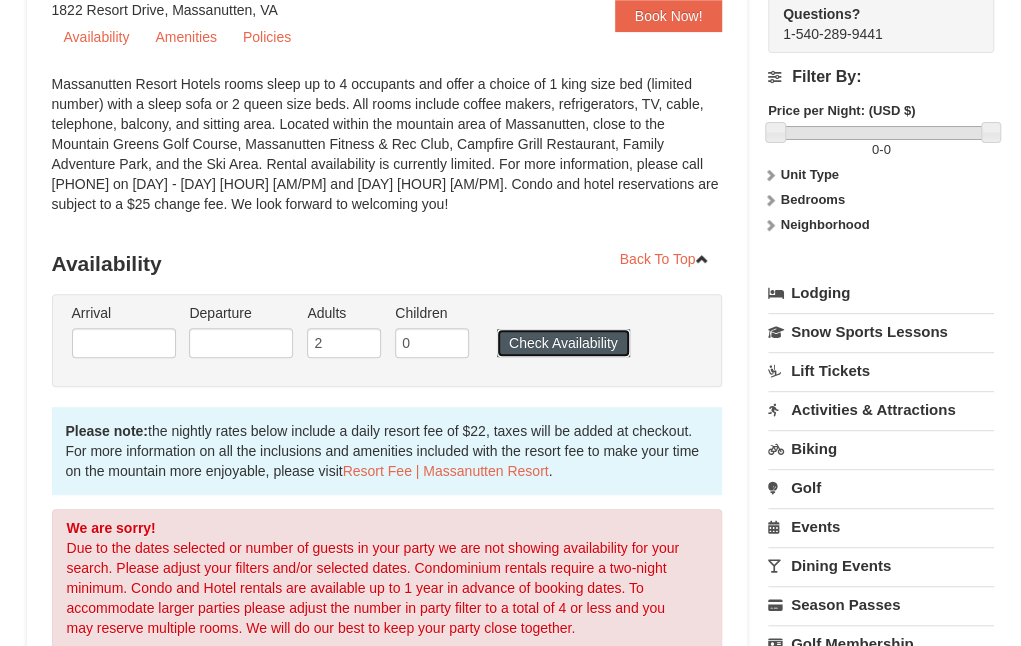 click on "Check Availability" at bounding box center [563, 343] 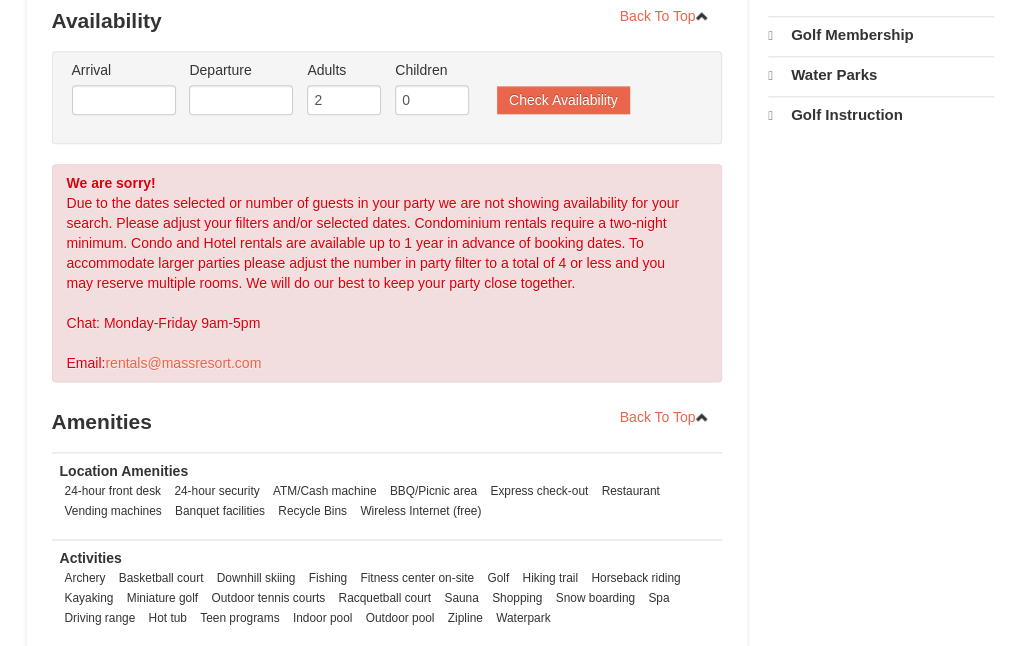 scroll, scrollTop: 0, scrollLeft: 0, axis: both 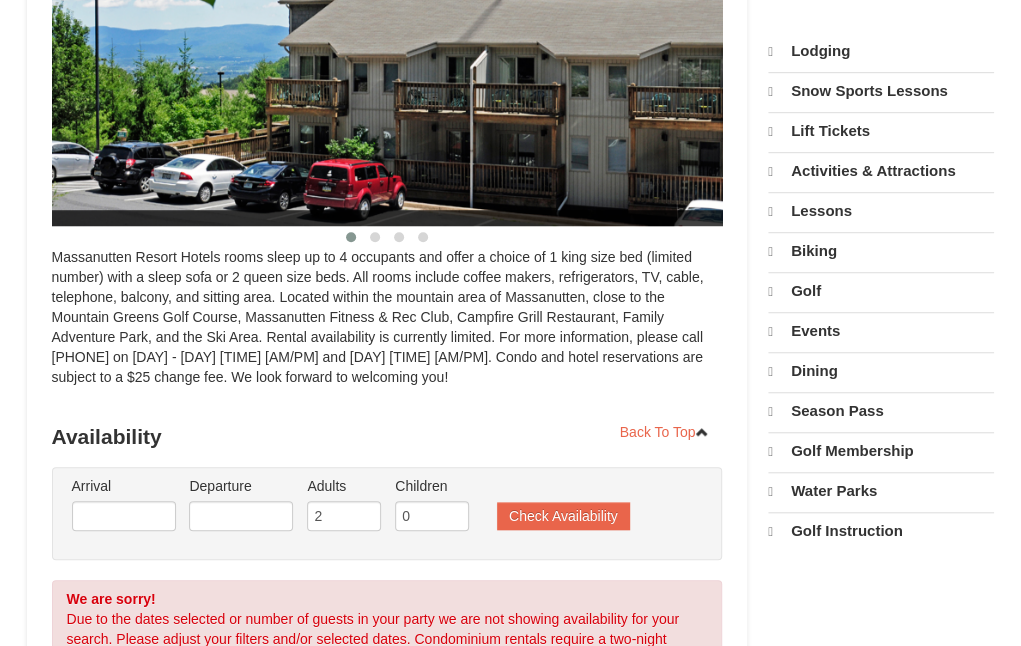 select on "8" 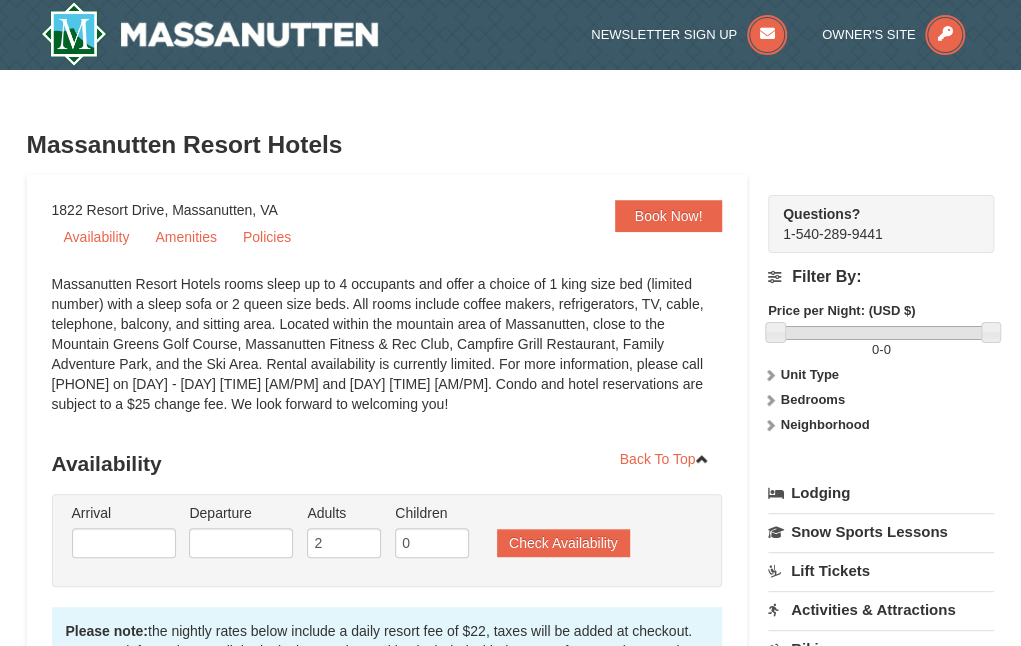 scroll, scrollTop: 300, scrollLeft: 0, axis: vertical 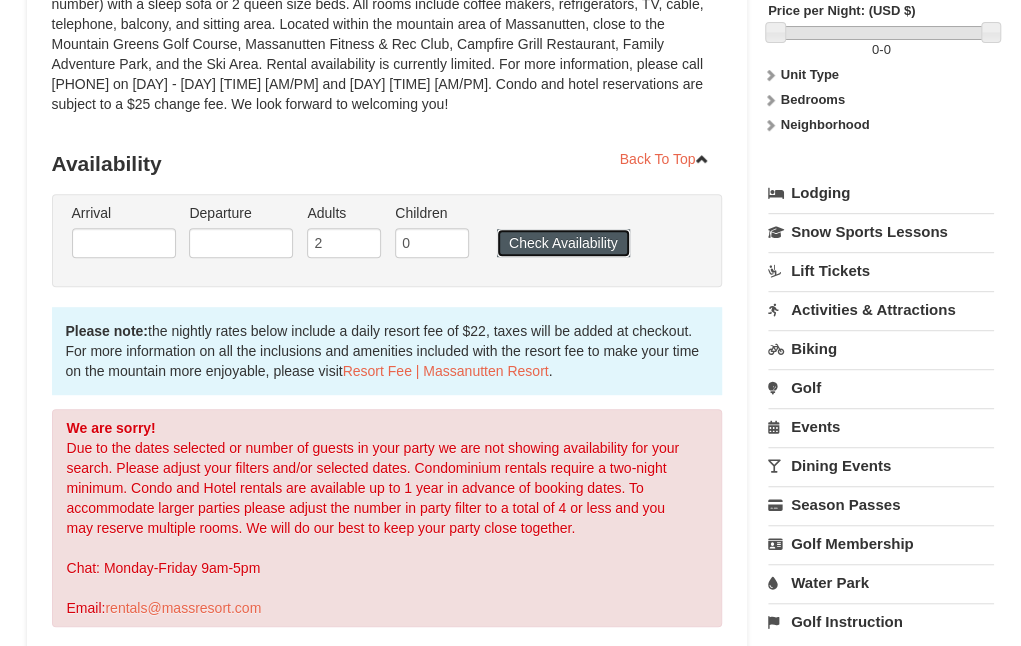 click on "Check Availability" at bounding box center [563, 243] 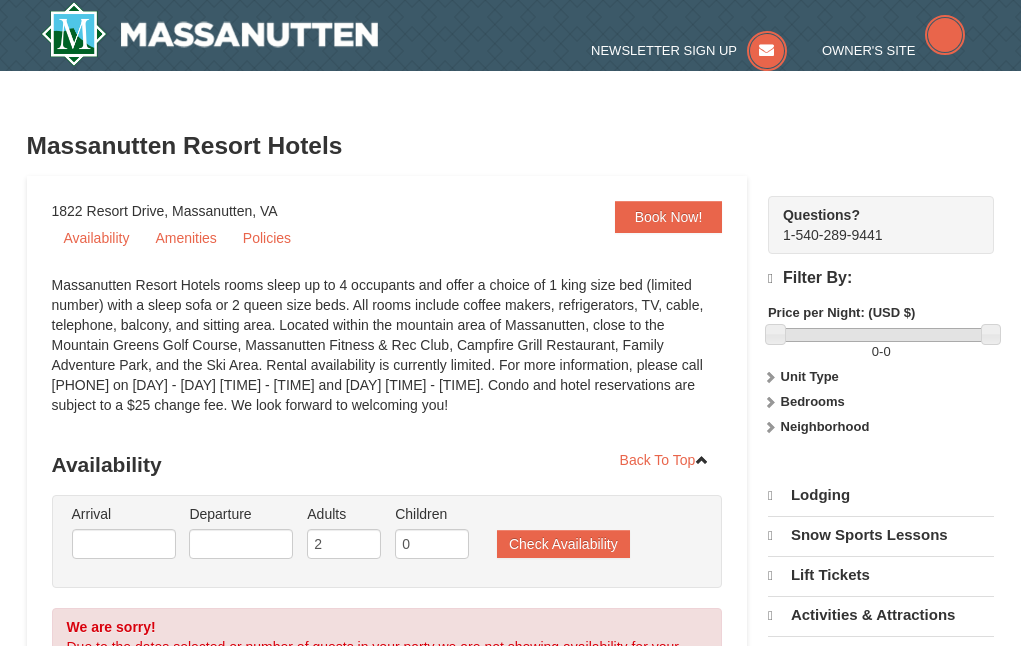 scroll, scrollTop: 0, scrollLeft: 0, axis: both 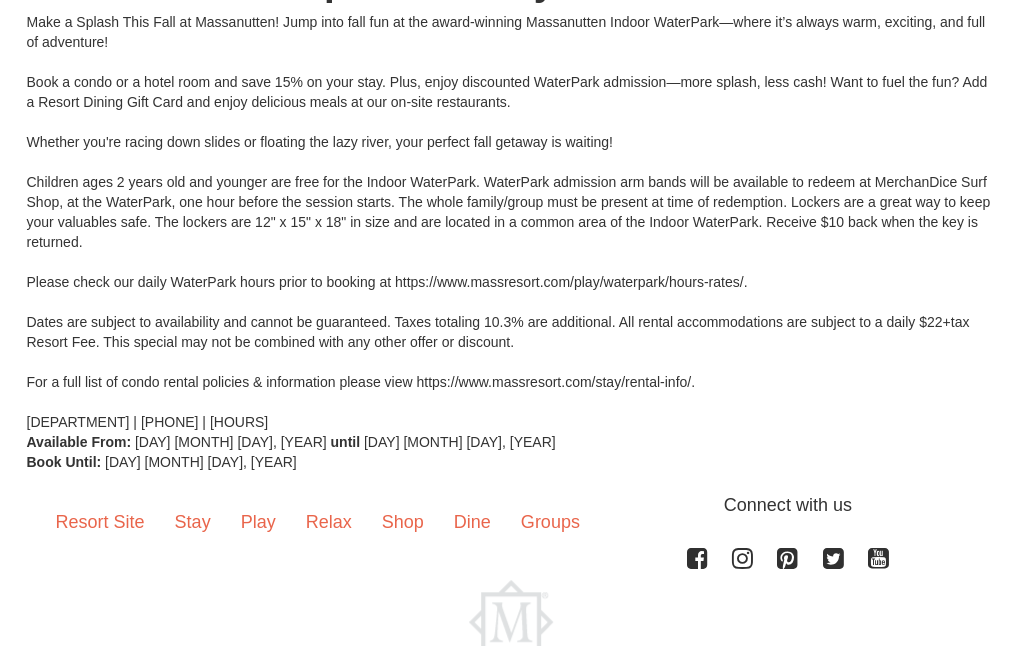 click on "Make a Splash This Fall at Massanutten! Jump into fall fun at the award-winning Massanutten Indoor WaterPark—where it’s always warm, exciting, and full of adventure! Book a condo or a hotel room and save 15% on your stay. Plus, enjoy discounted WaterPark admission—more splash, less cash! Want to fuel the fun? Add a Resort Dining Gift Card and enjoy delicious meals at our on-site restaurants. Whether you're racing down slides or floating the lazy river, your perfect fall getaway is waiting! Children ages 2 years old and younger are free for the Indoor WaterPark. WaterPark admission arm bands will be available to redeem at MerchanDice Surf Shop, at the WaterPark, one hour before the session starts. The whole family/group must be present at time of redemption. Lockers are a great way to keep your valuables safe. The lockers are 12" x 15" x 18" in size and are located in a common area of the Indoor WaterPark. Receive $10 back when the key is returned." at bounding box center (511, 222) 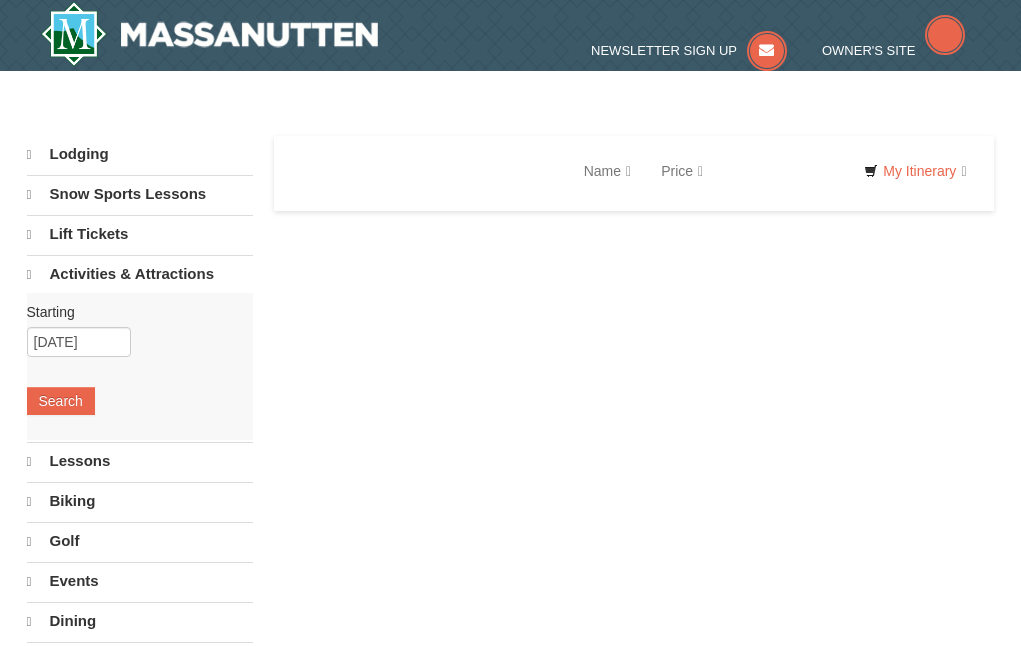 scroll, scrollTop: 0, scrollLeft: 0, axis: both 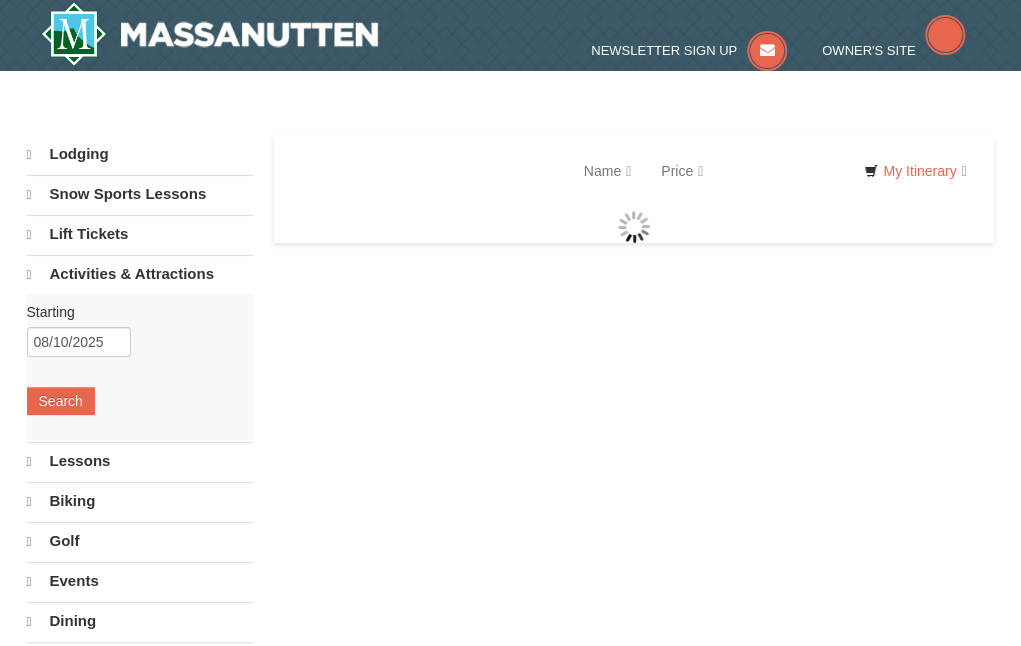 select on "8" 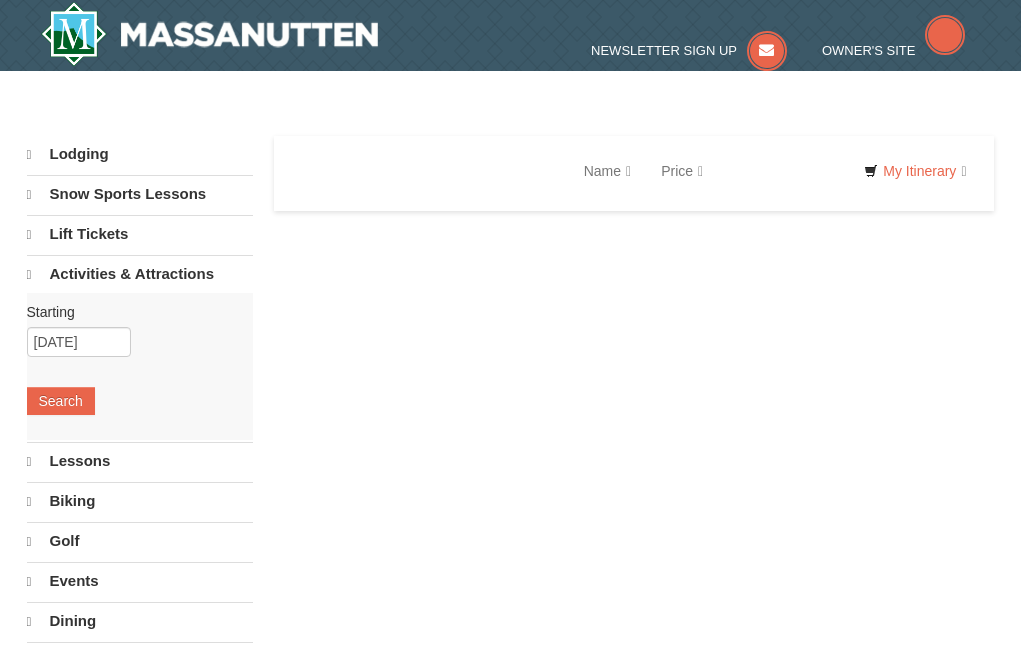 scroll, scrollTop: 0, scrollLeft: 0, axis: both 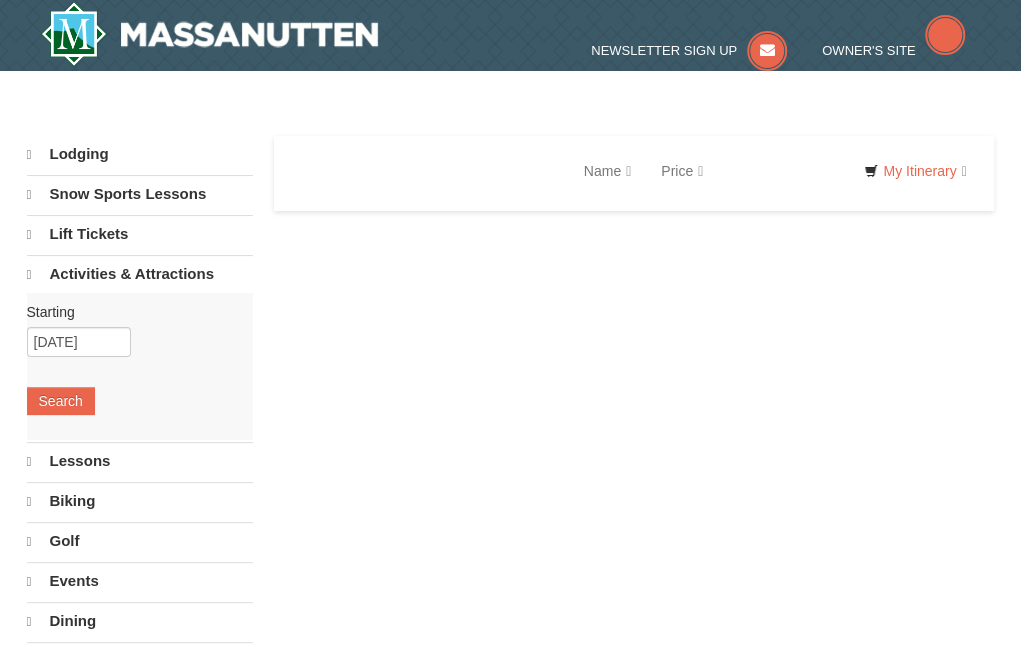 select on "8" 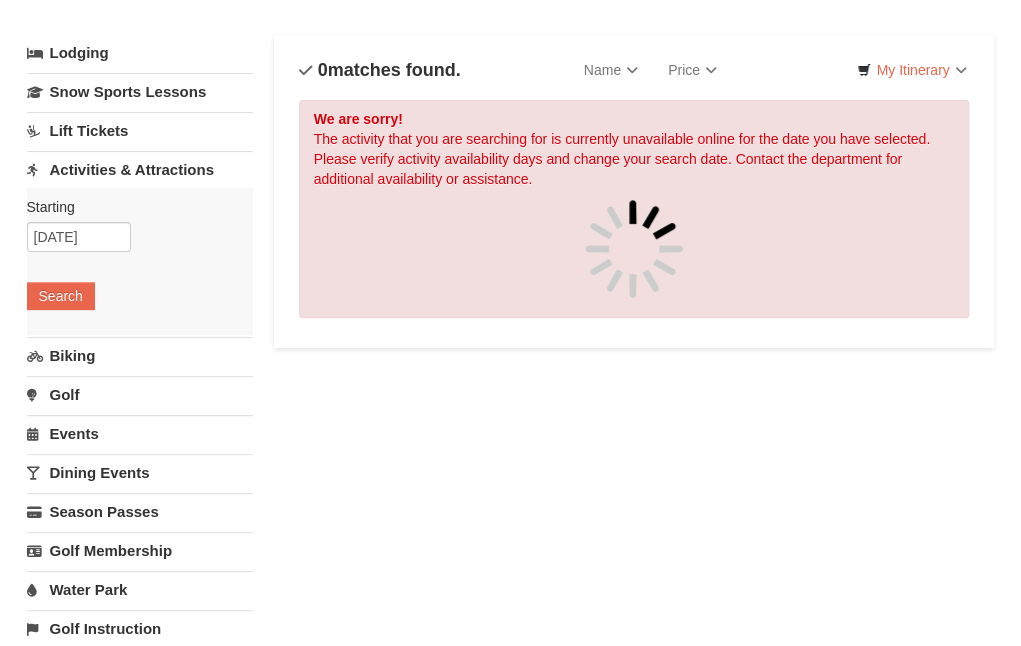 scroll, scrollTop: 0, scrollLeft: 0, axis: both 